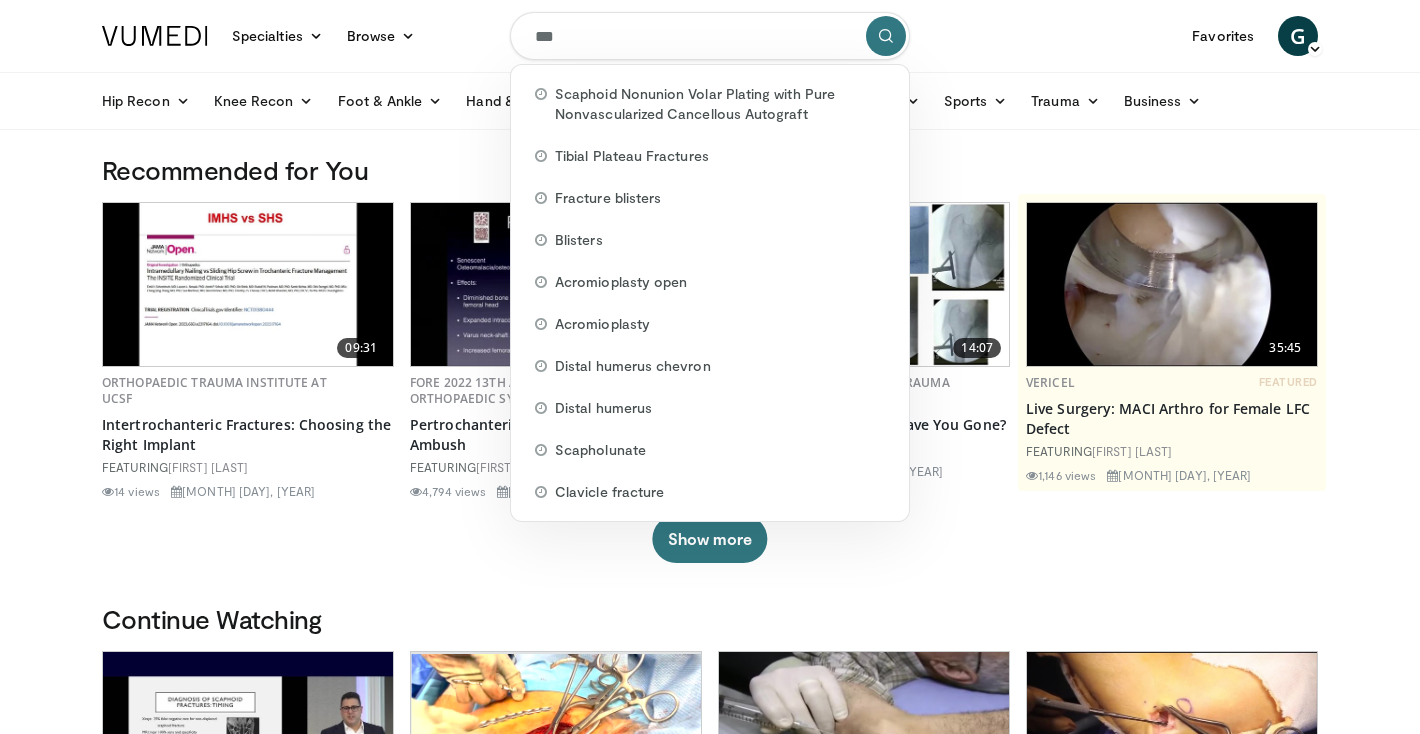 scroll, scrollTop: 0, scrollLeft: 0, axis: both 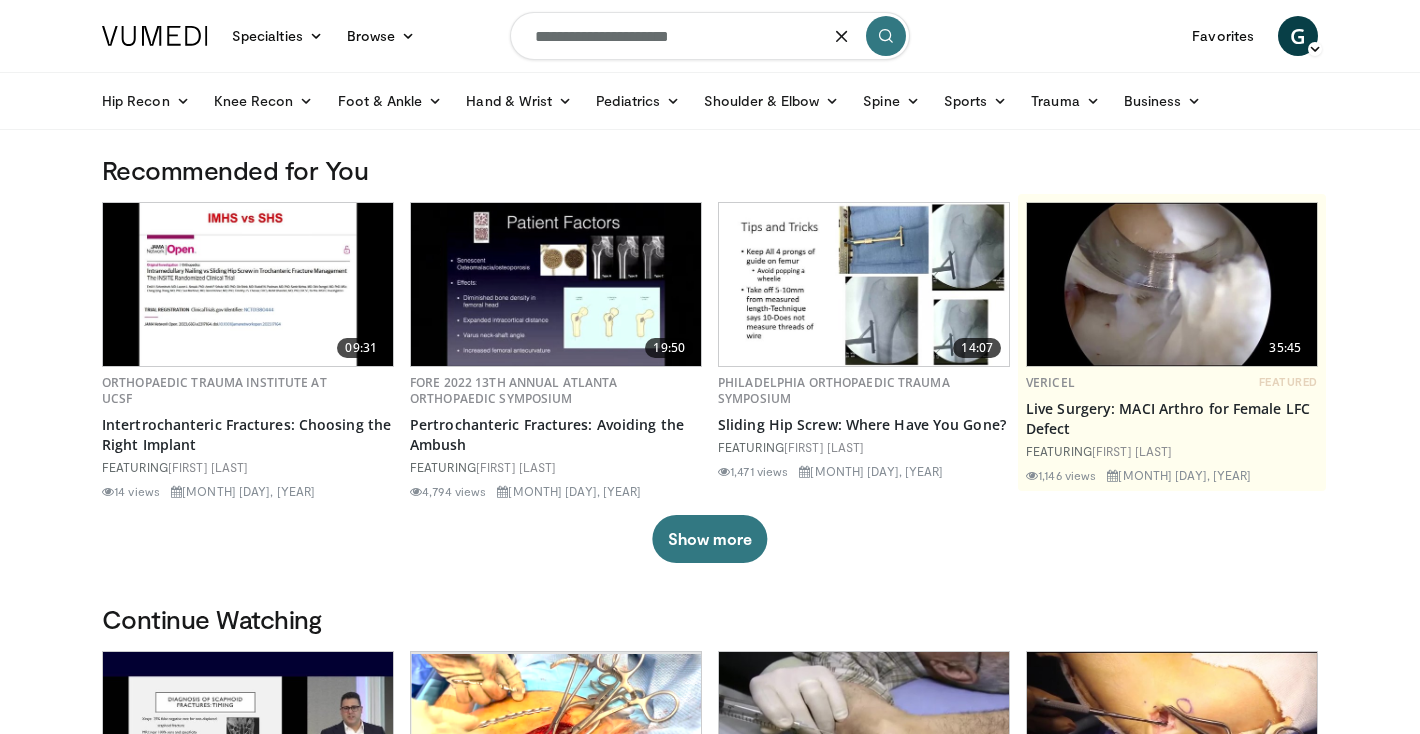 type on "**********" 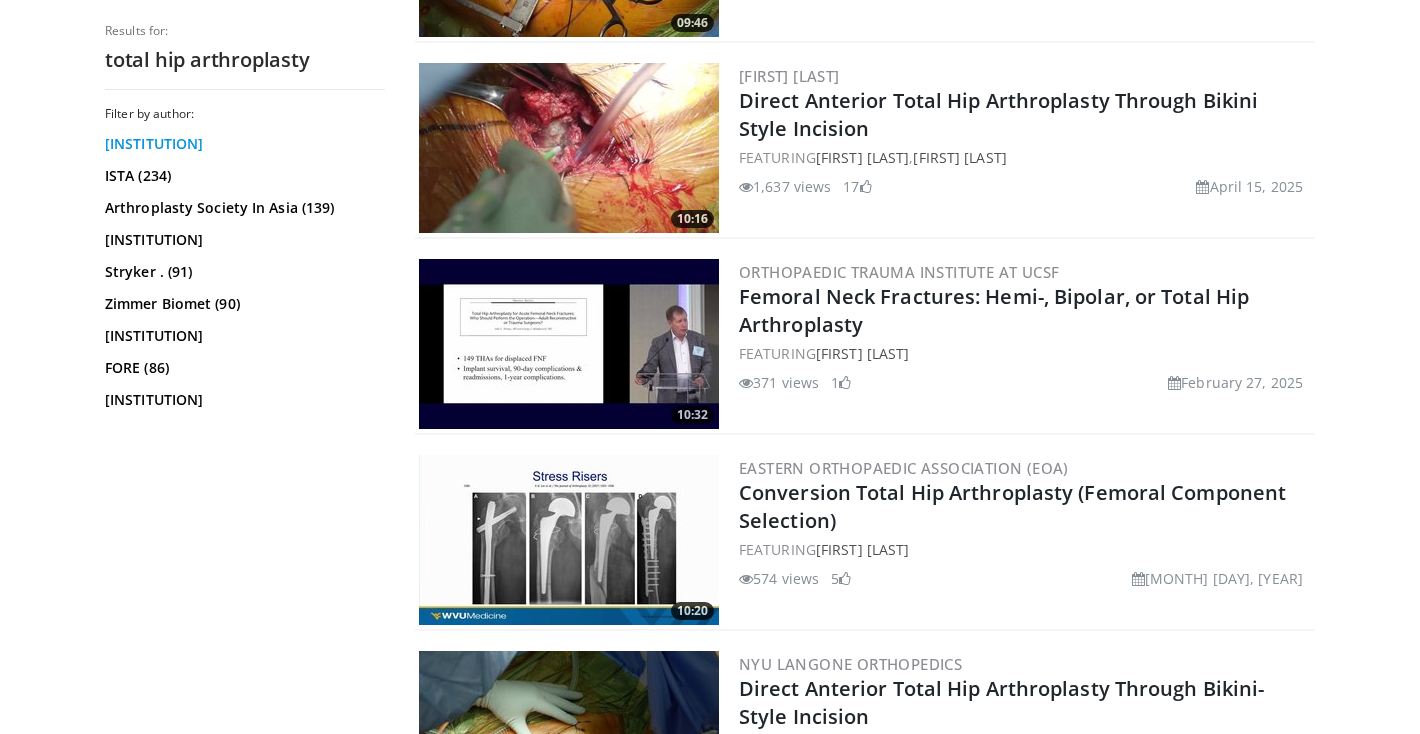 scroll, scrollTop: 753, scrollLeft: 0, axis: vertical 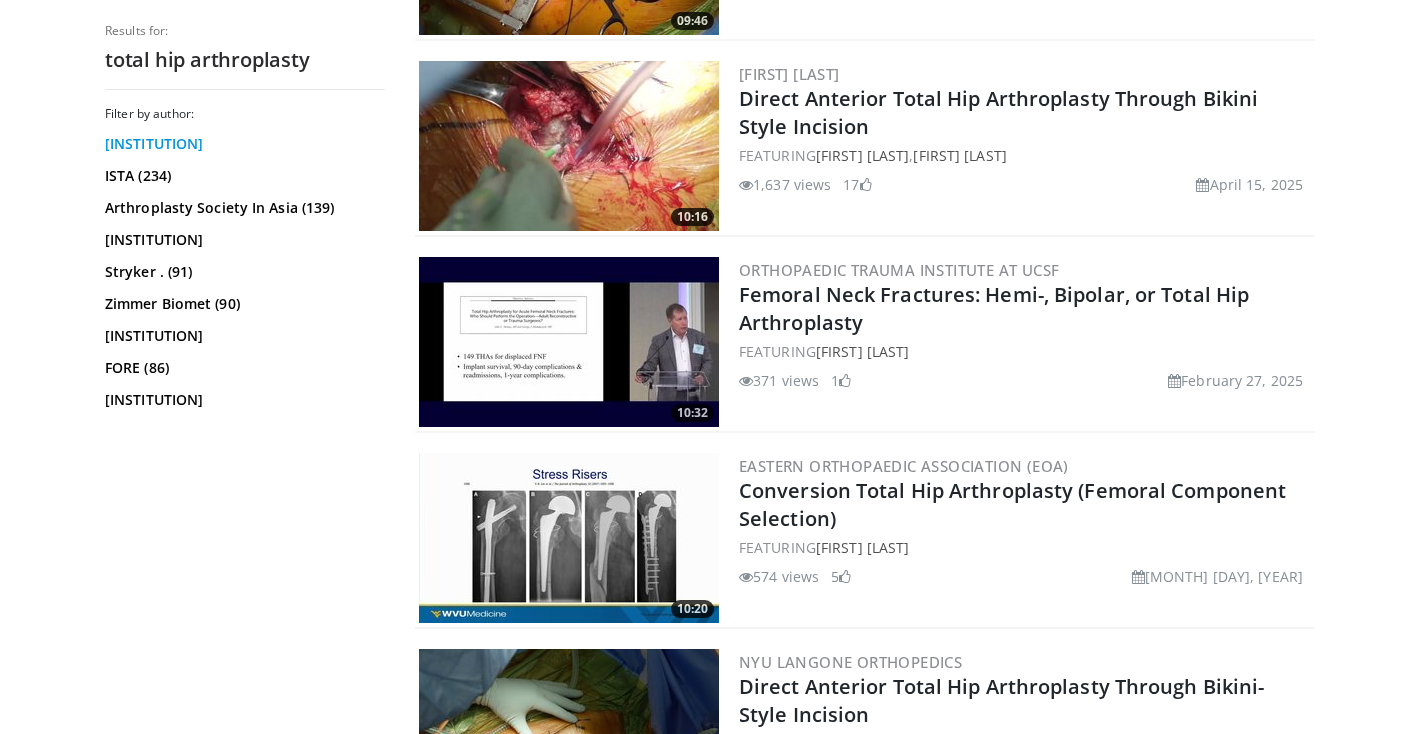 click on "[INSTITUTION]" at bounding box center [242, 144] 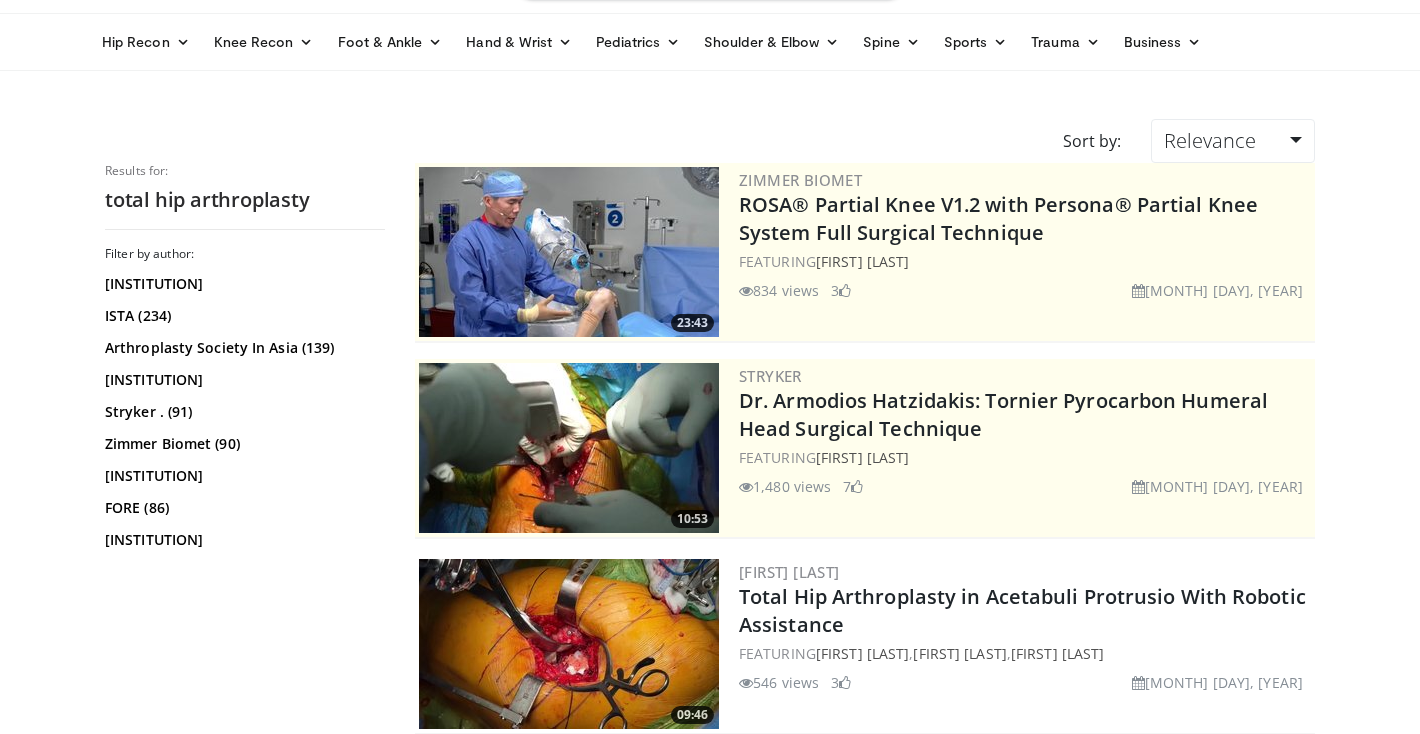 scroll, scrollTop: 0, scrollLeft: 0, axis: both 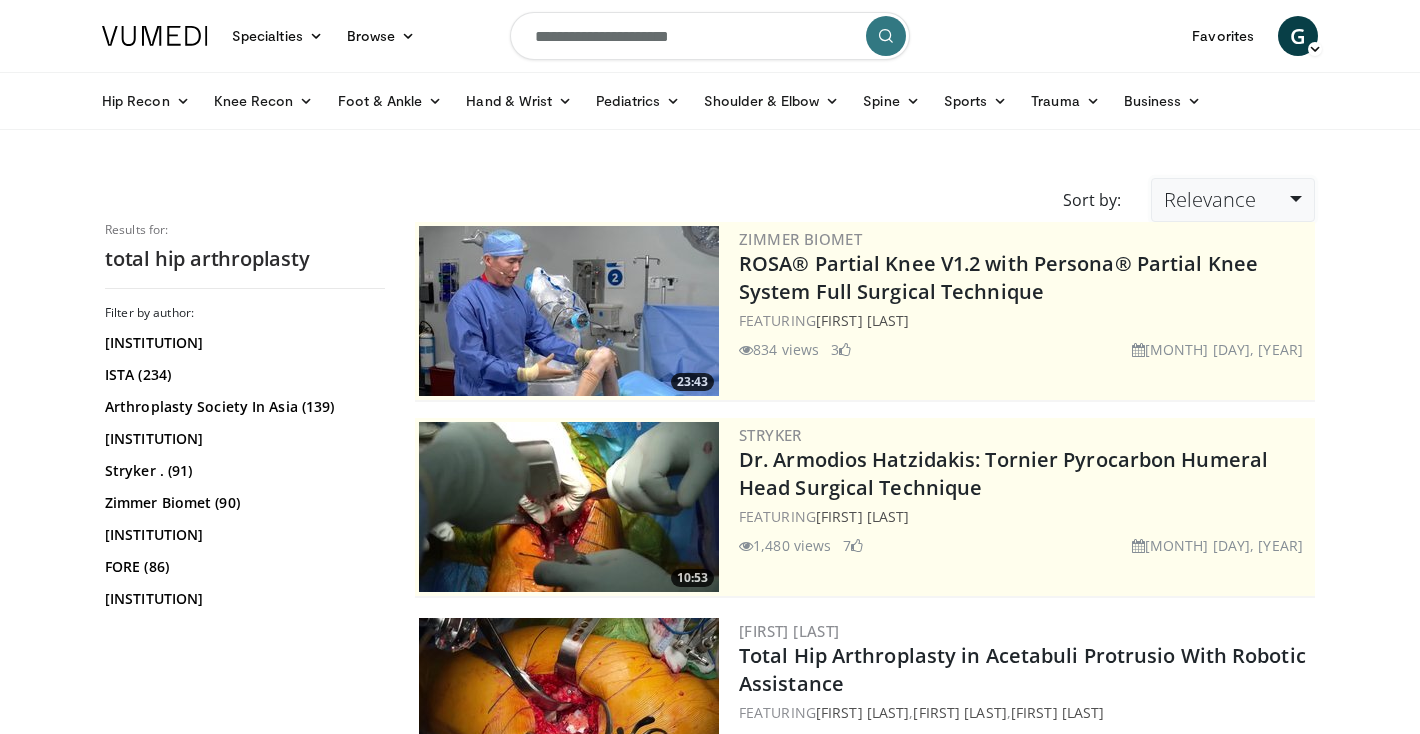 click on "Relevance" at bounding box center (1210, 199) 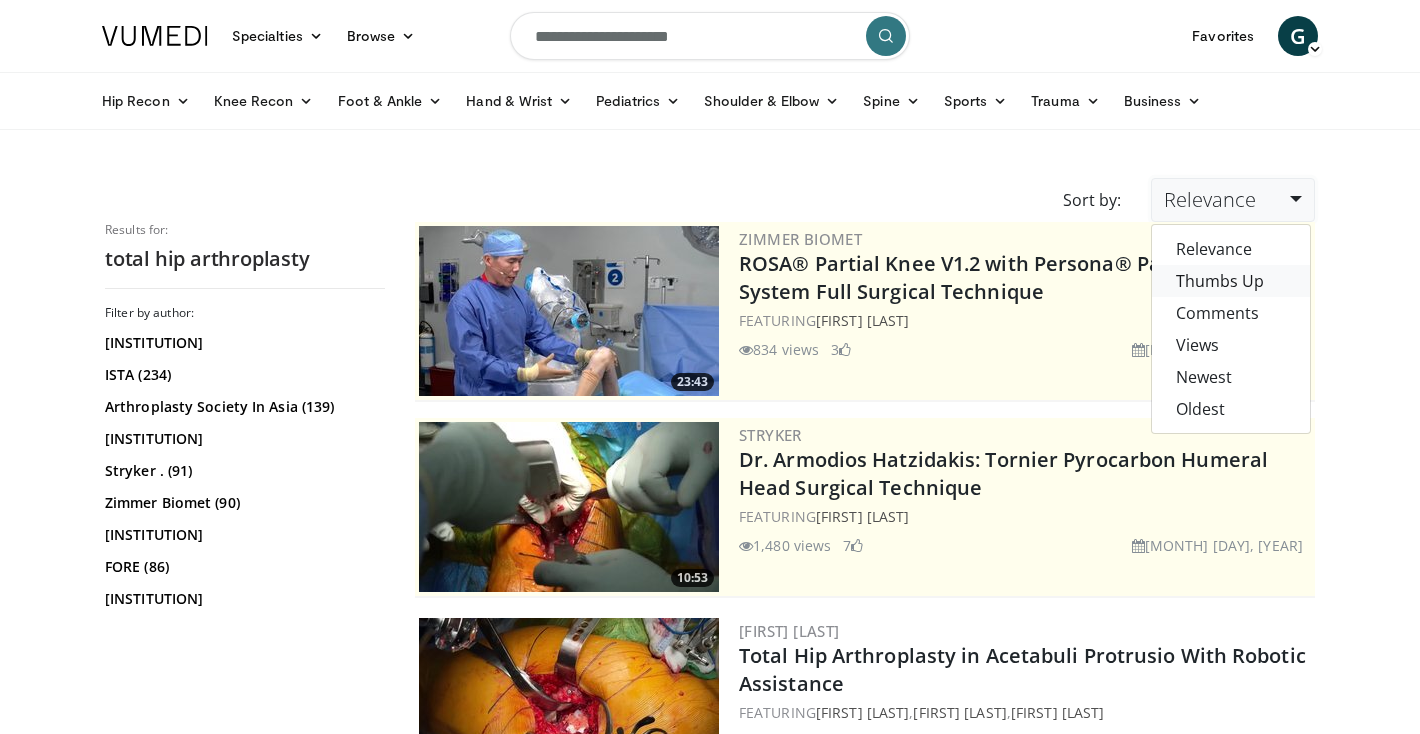 click on "Thumbs Up" at bounding box center [1231, 281] 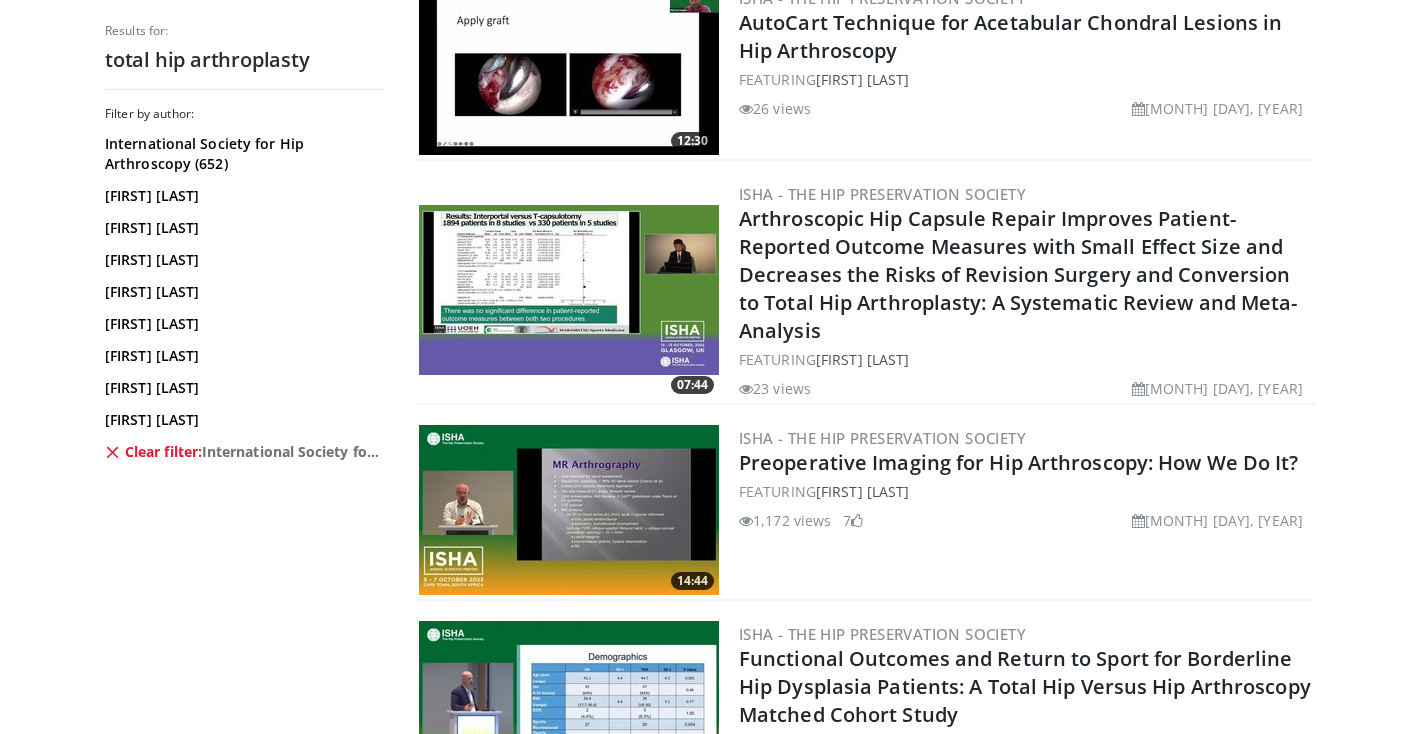 scroll, scrollTop: 1858, scrollLeft: 0, axis: vertical 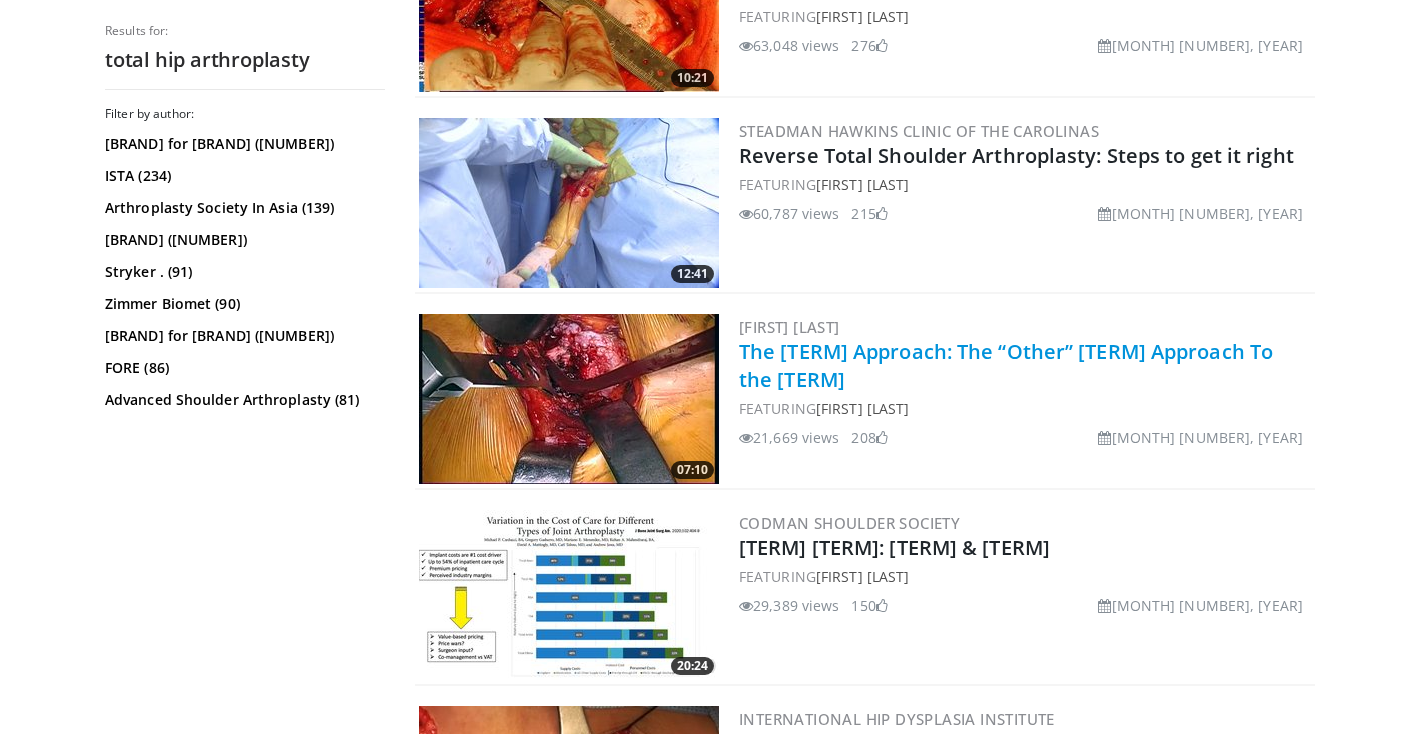 click on "The Anterolateral Approach: The “Other” Anterior Approach To The Hip" at bounding box center (1006, 365) 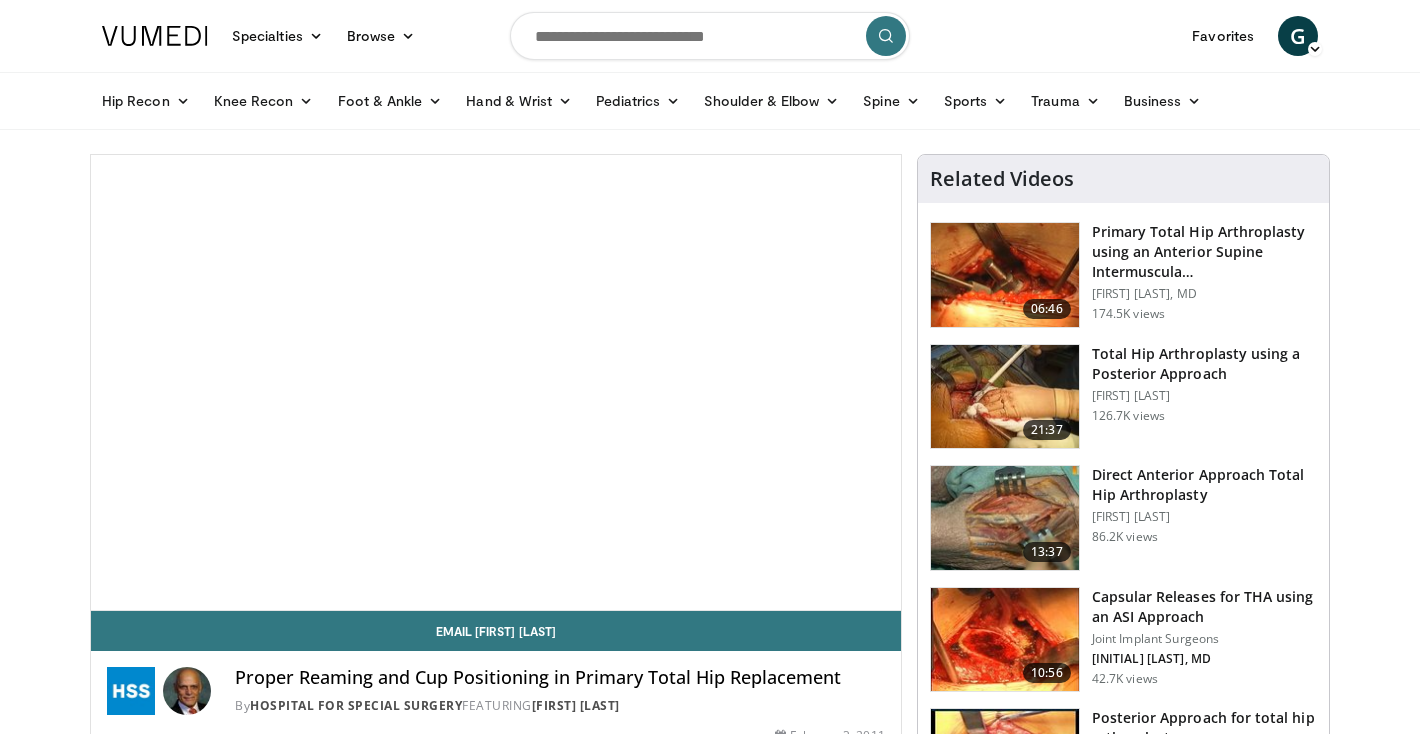 scroll, scrollTop: 0, scrollLeft: 0, axis: both 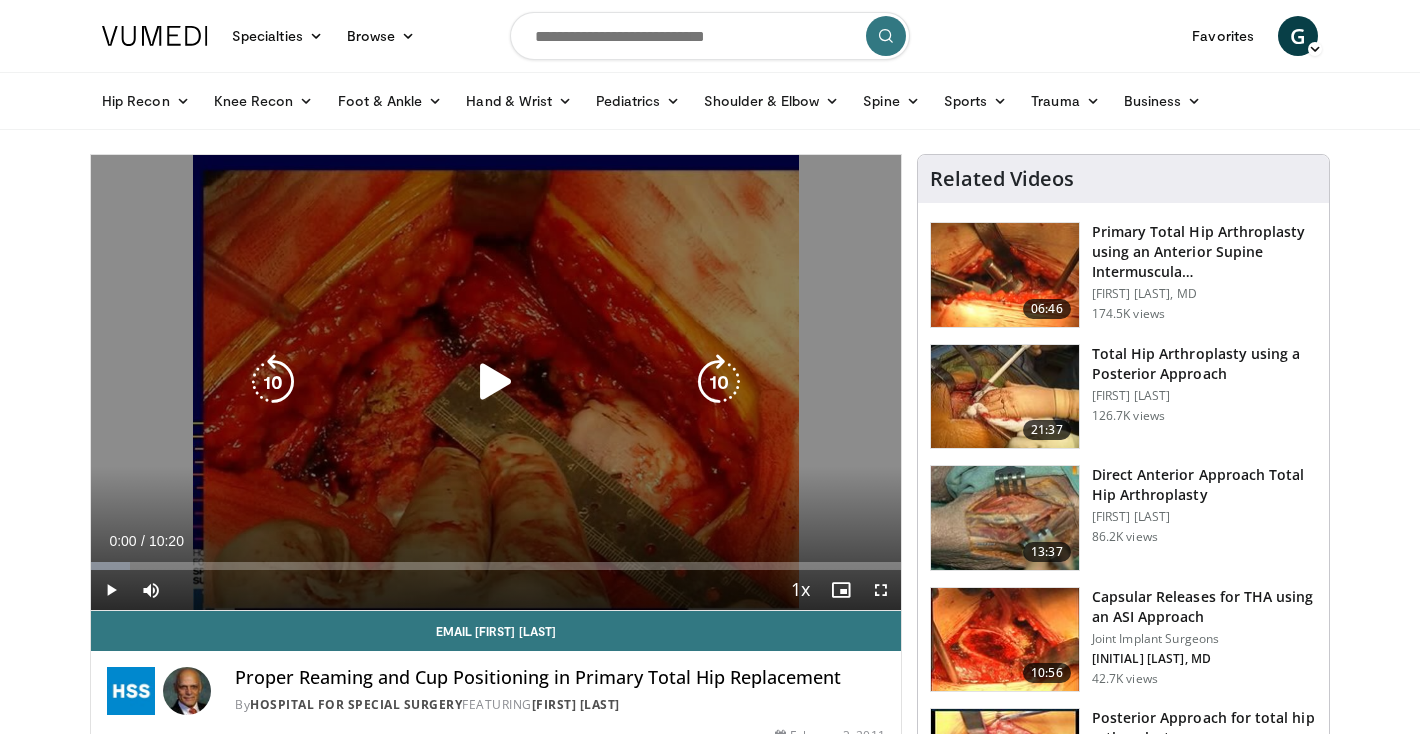click at bounding box center [496, 382] 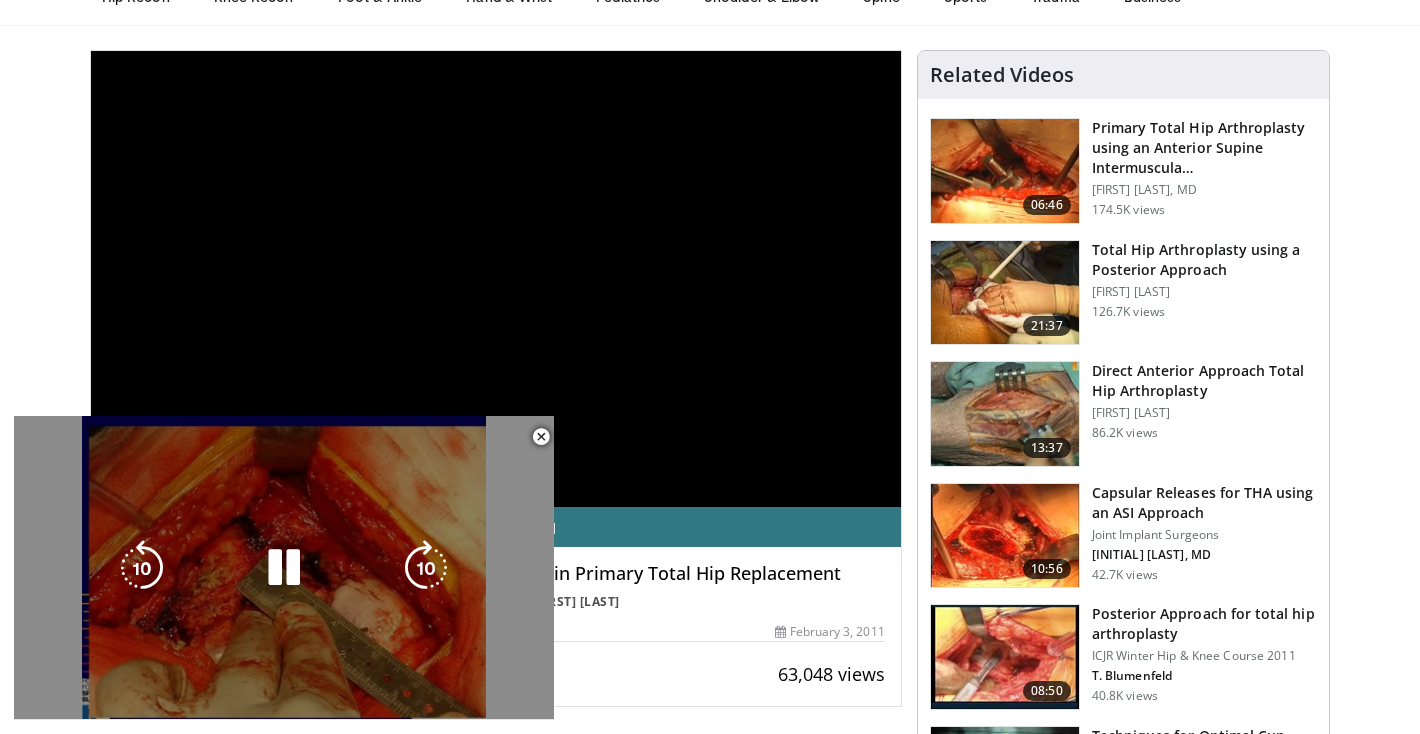 scroll, scrollTop: 0, scrollLeft: 0, axis: both 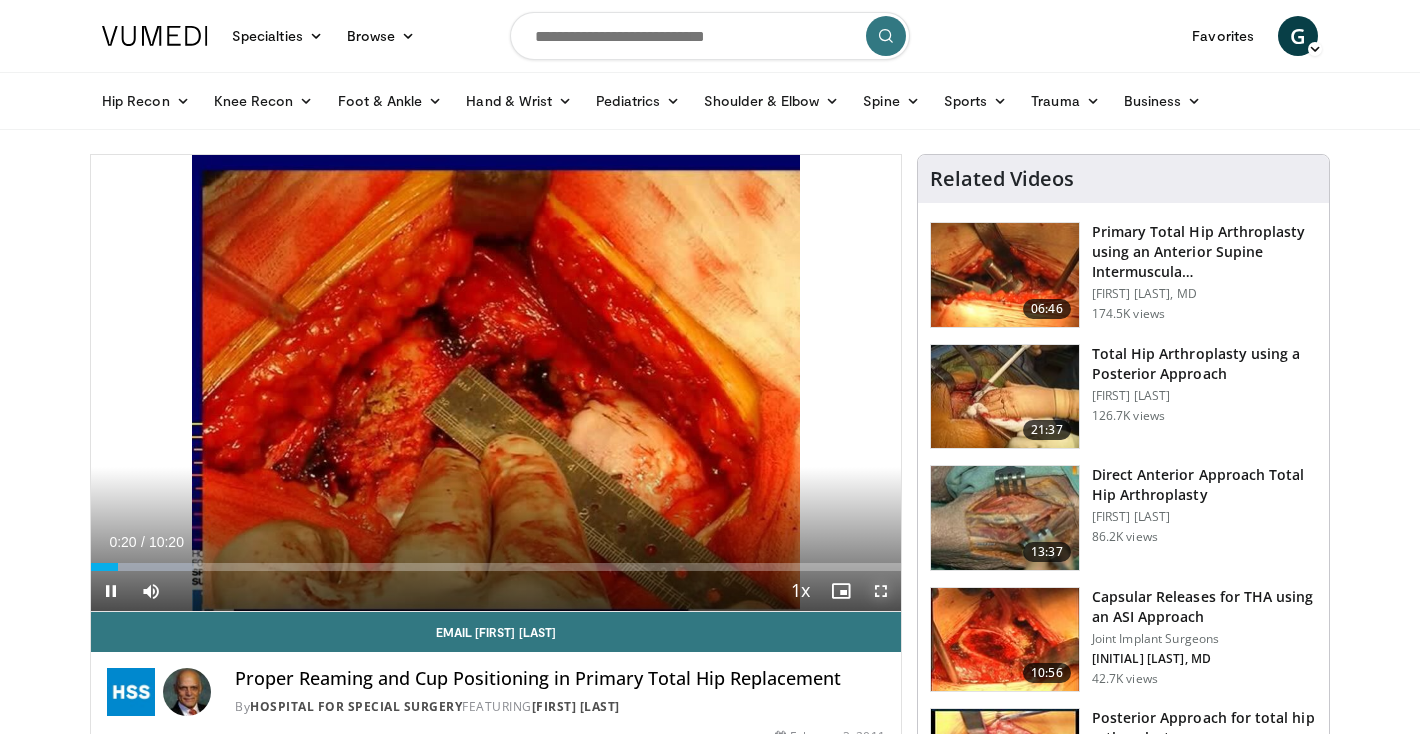 click at bounding box center (881, 591) 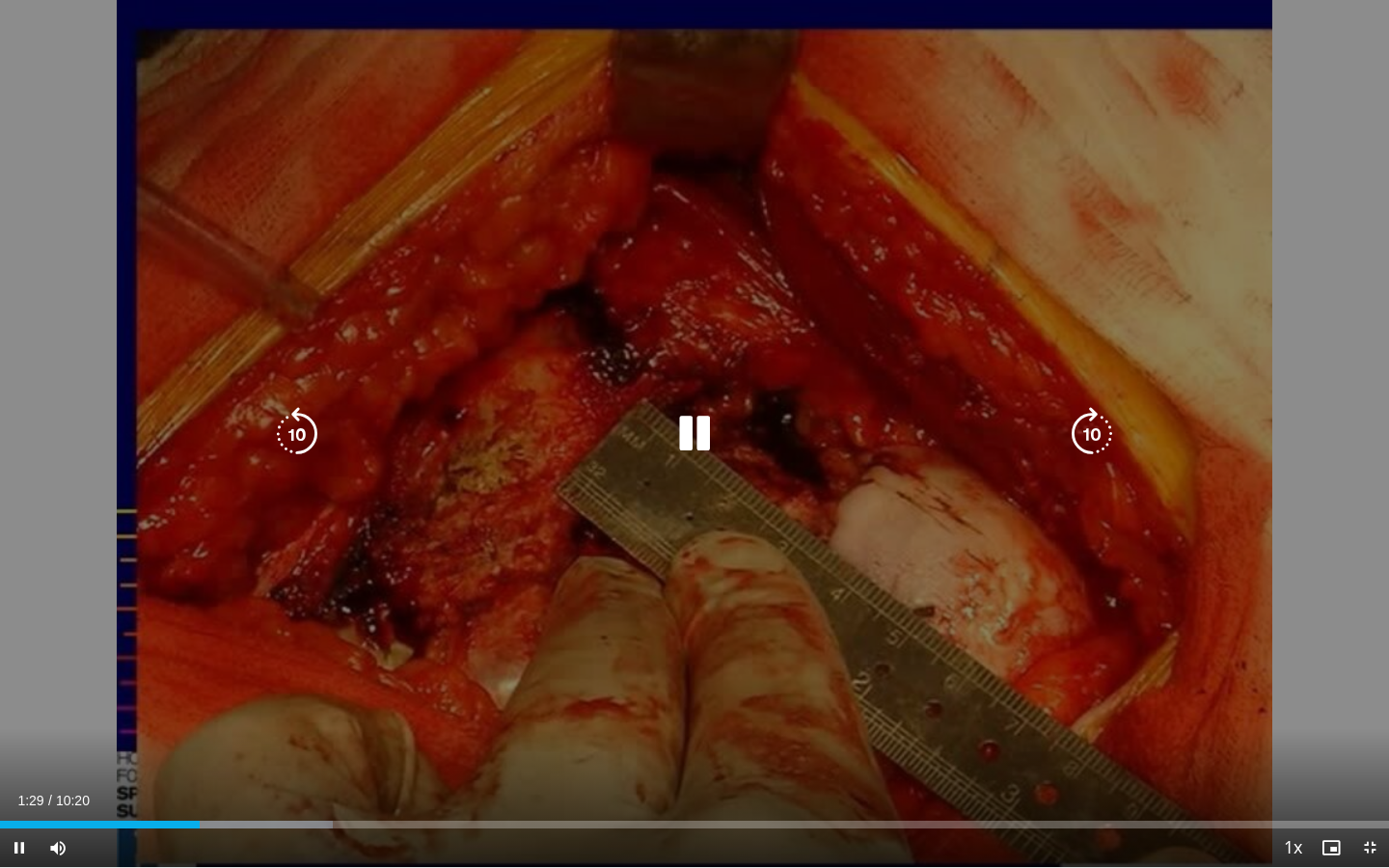 click at bounding box center (694, 434) 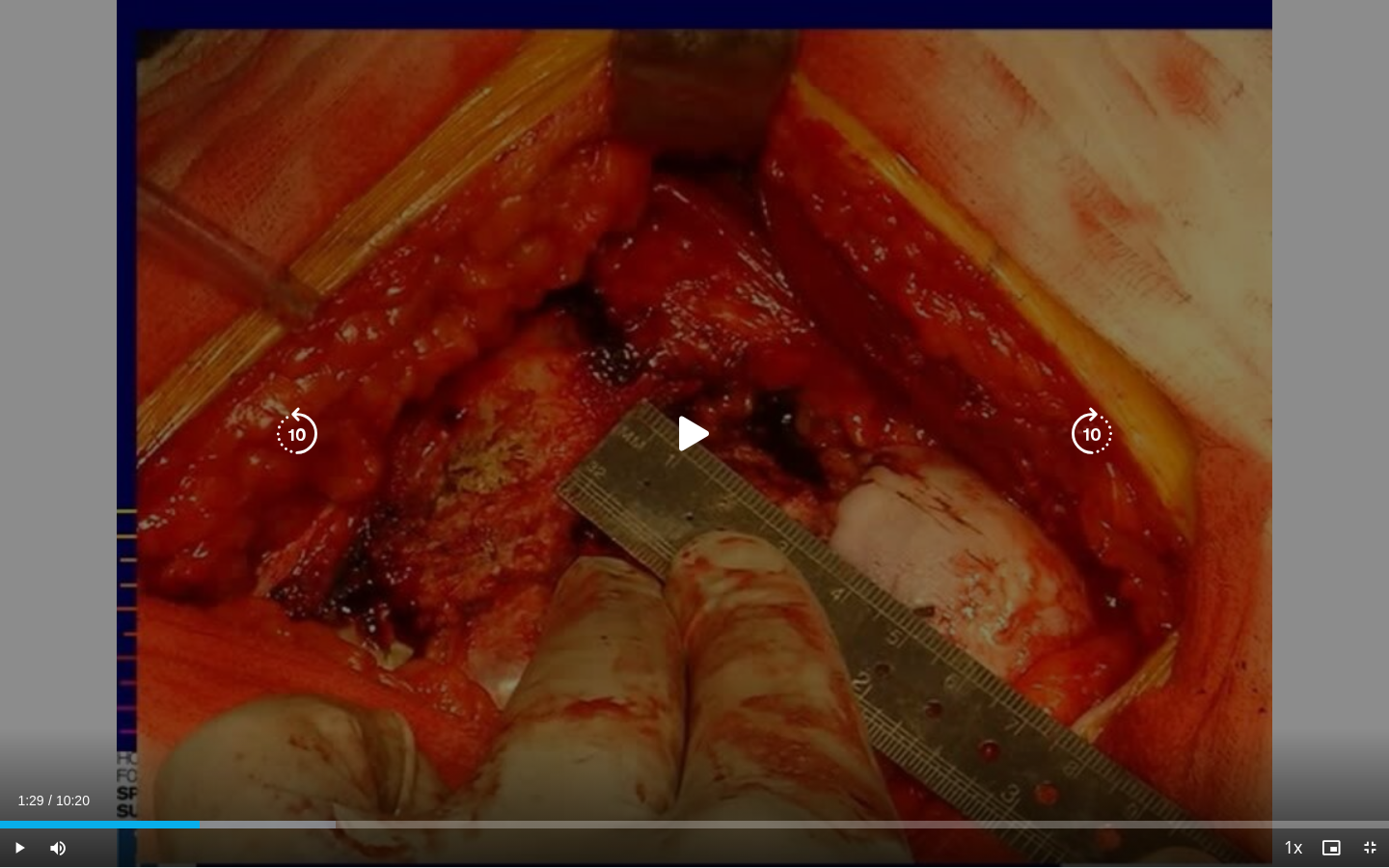 type 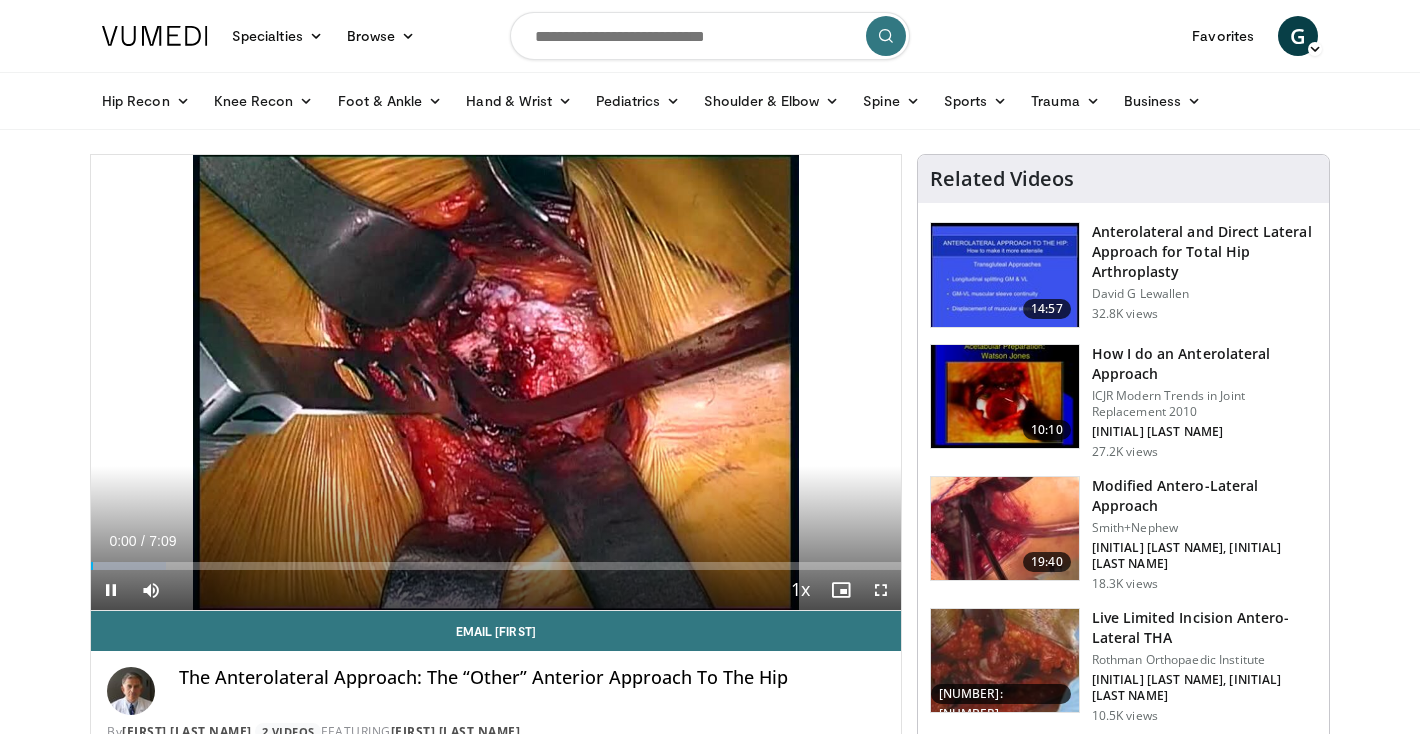 scroll, scrollTop: 0, scrollLeft: 0, axis: both 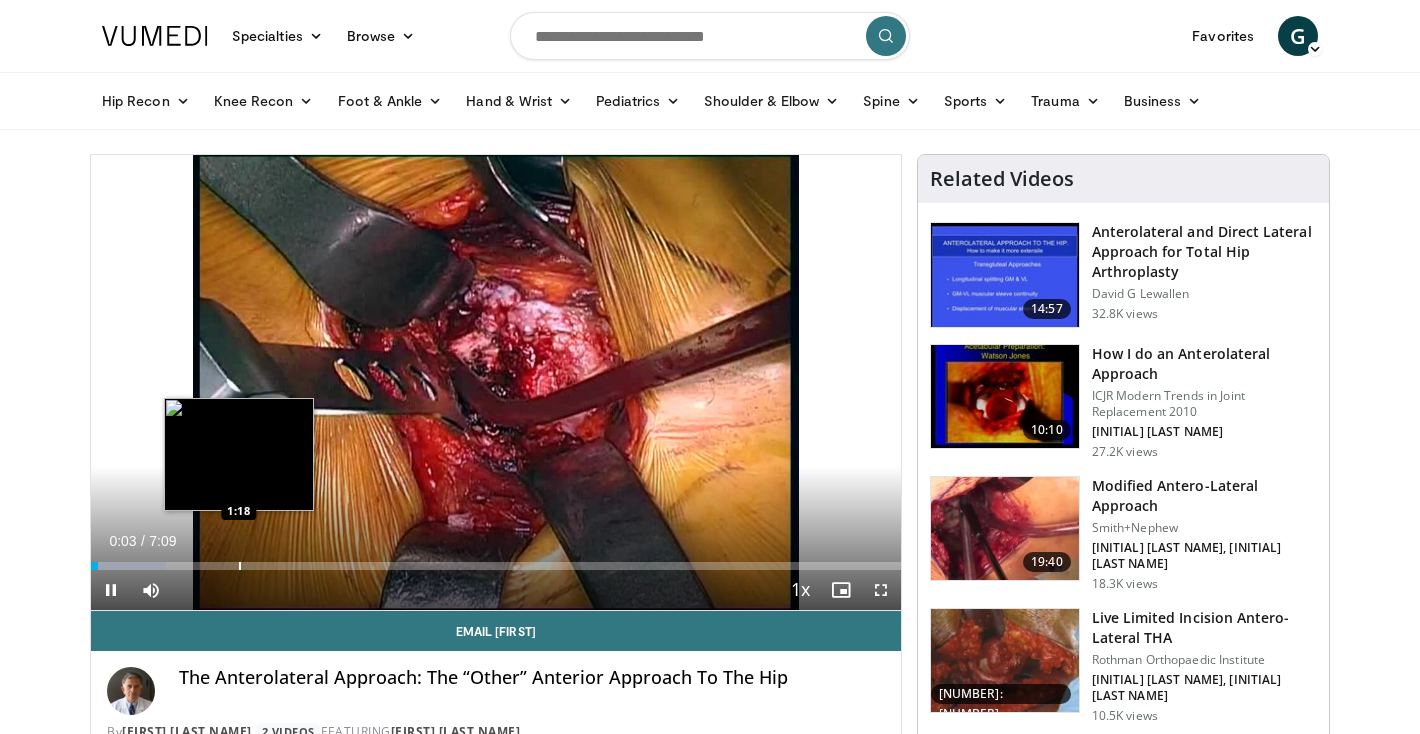 click on "Loaded :  9.23% 0:03 1:18" at bounding box center (496, 560) 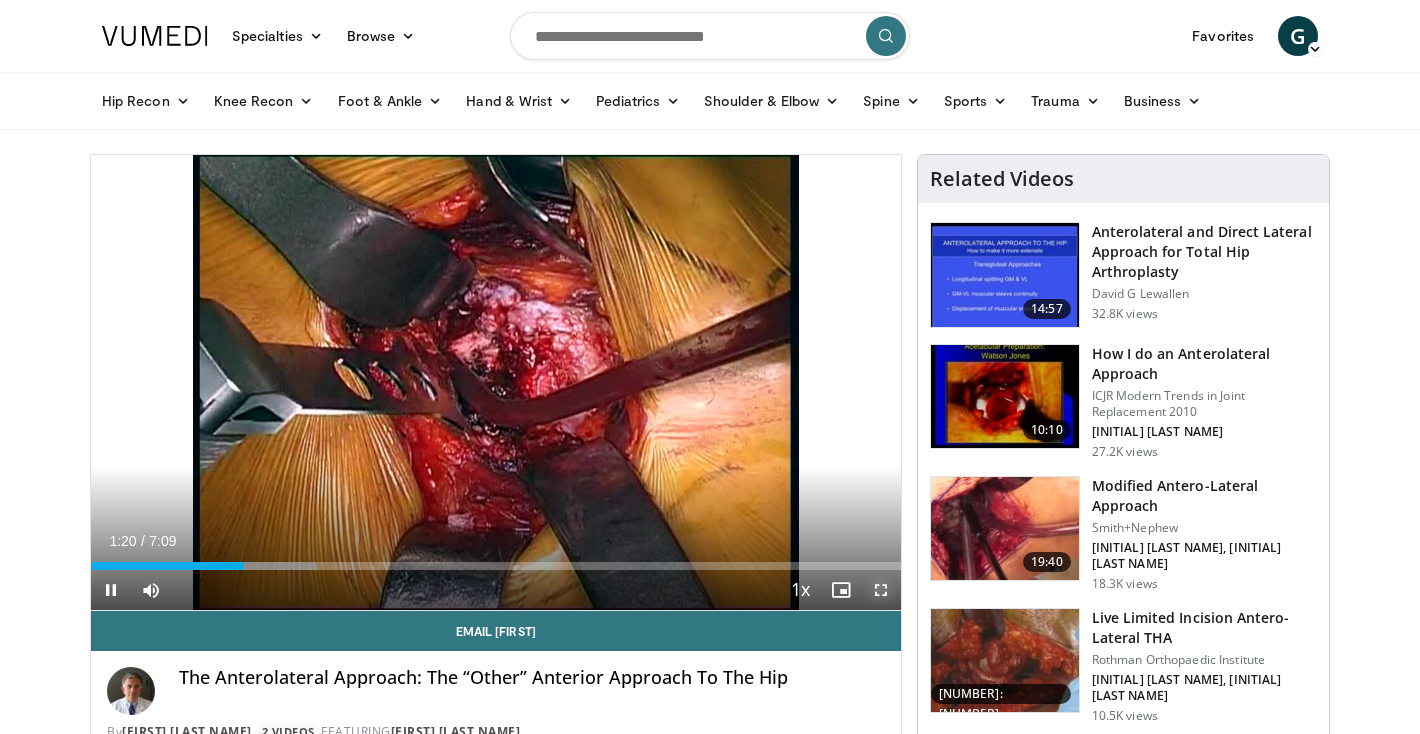 click at bounding box center [881, 590] 